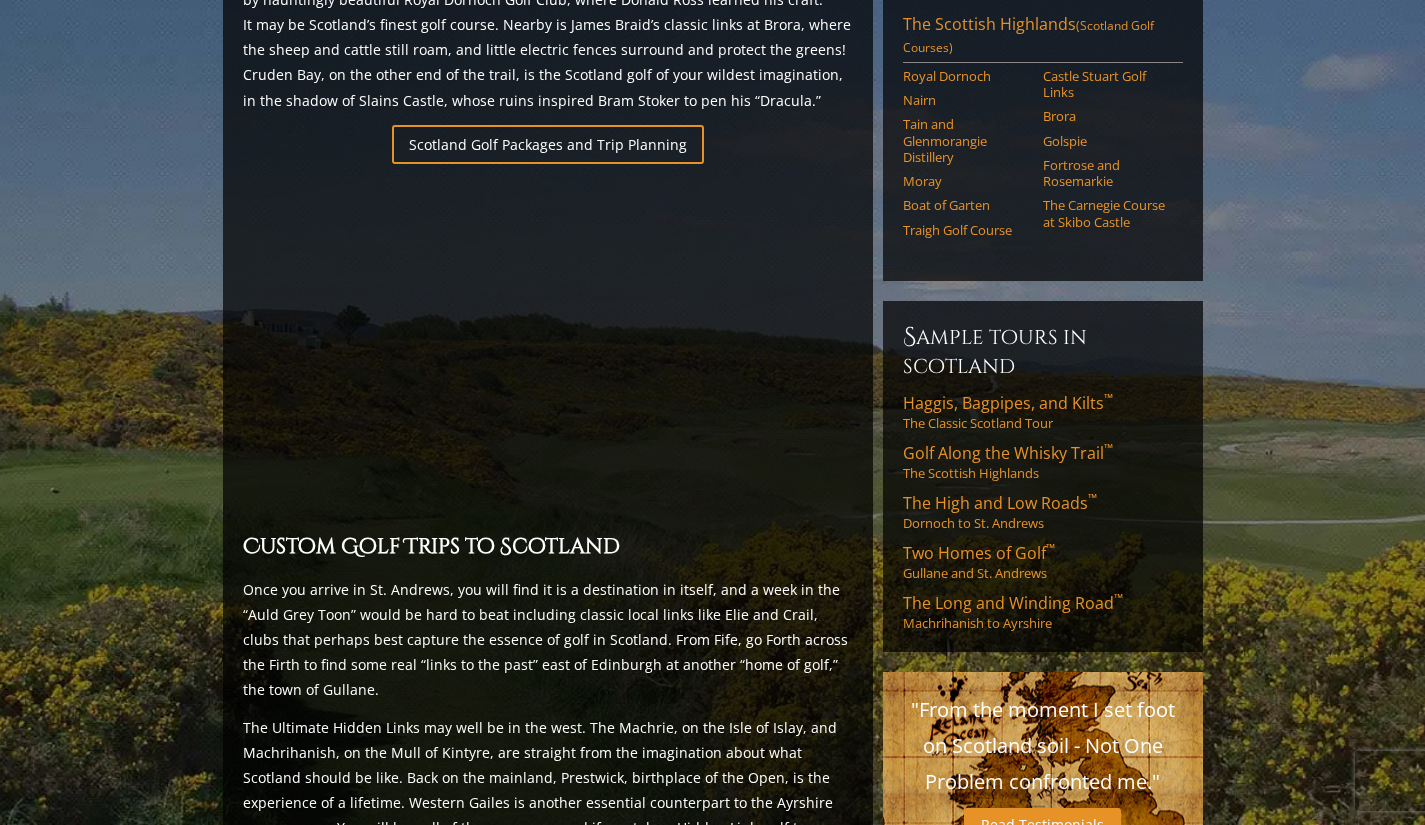 scroll, scrollTop: 1400, scrollLeft: 0, axis: vertical 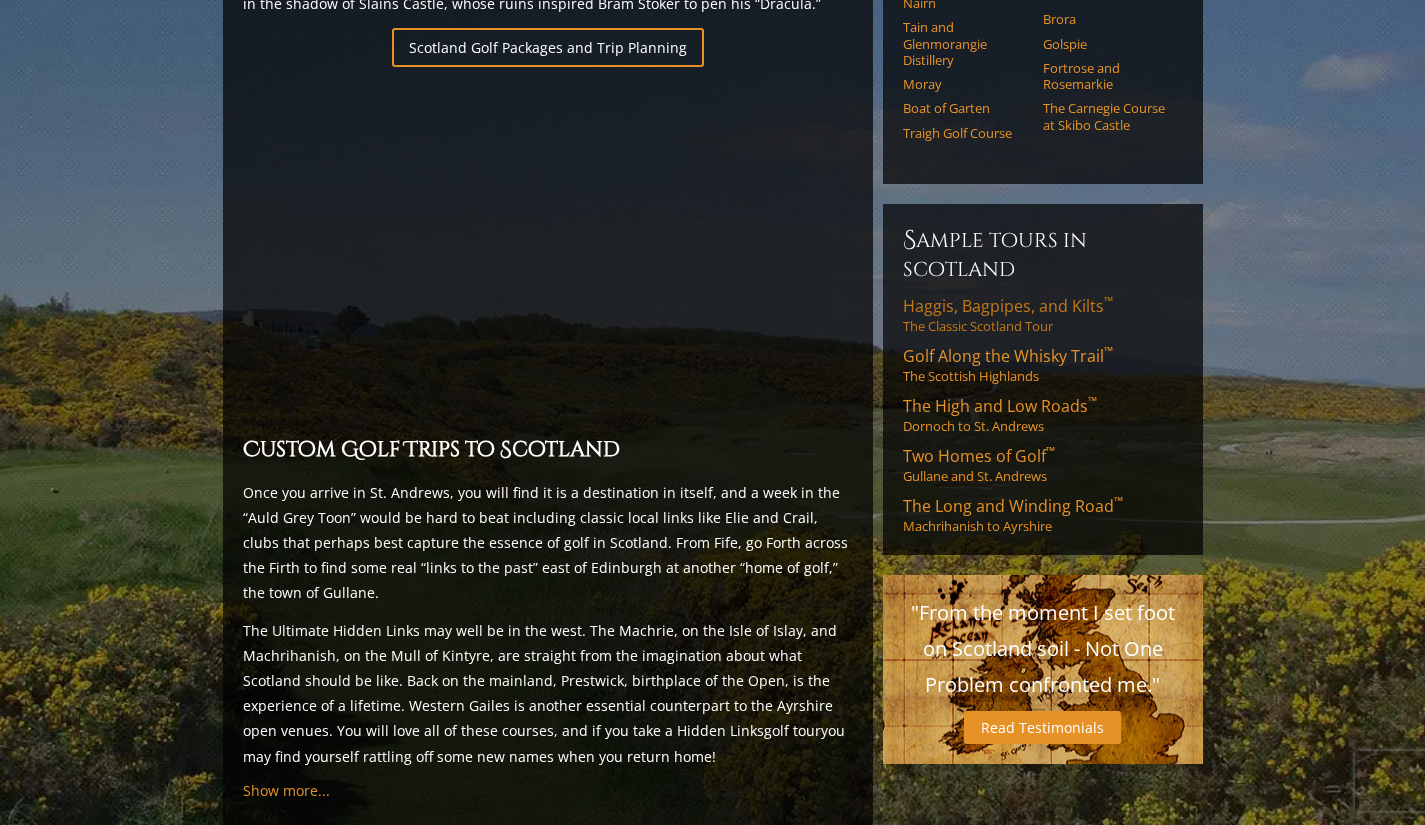 click on "Haggis, Bagpipes, and Kilts ™ The Classic Scotland Tour" at bounding box center (1043, 315) 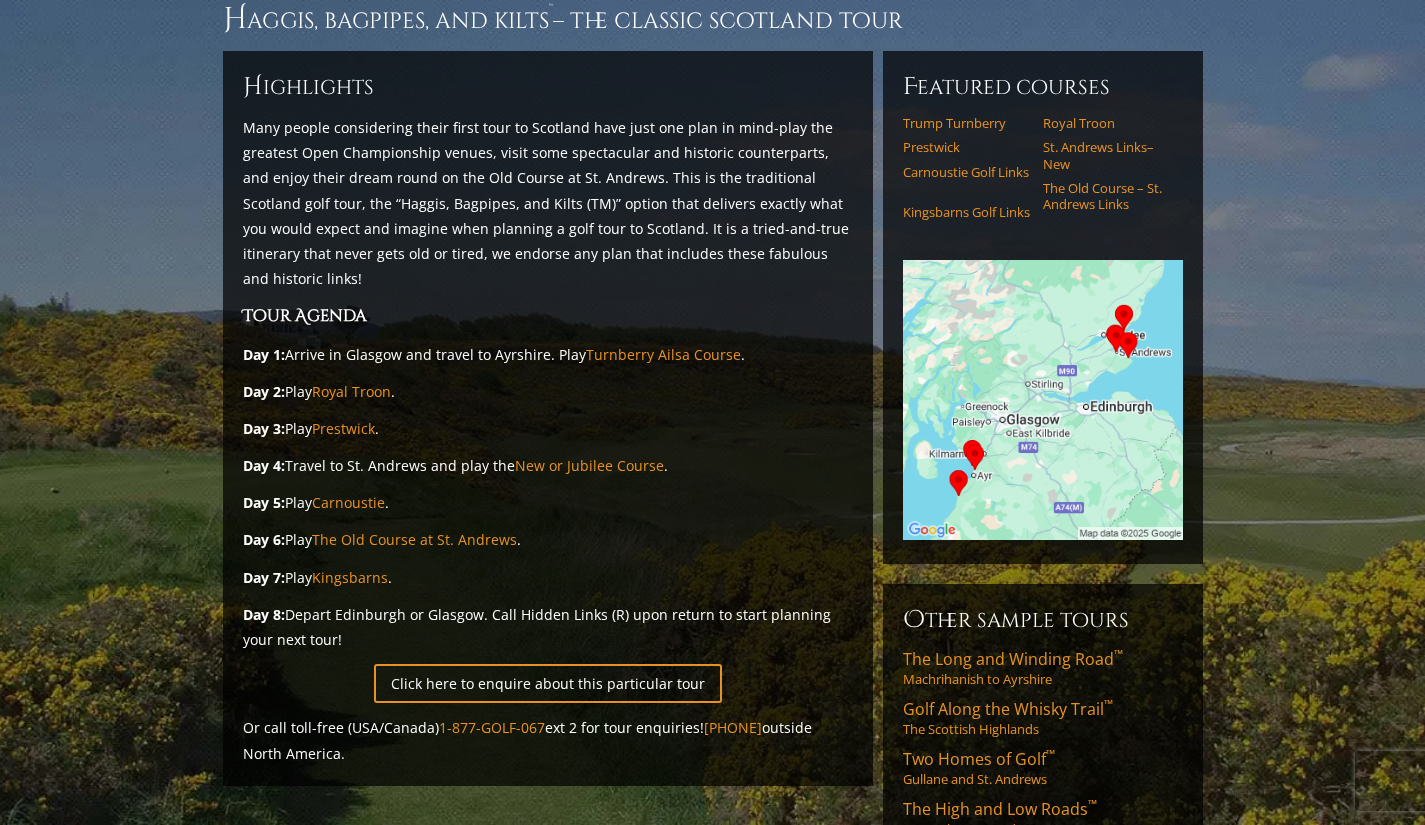 scroll, scrollTop: 300, scrollLeft: 0, axis: vertical 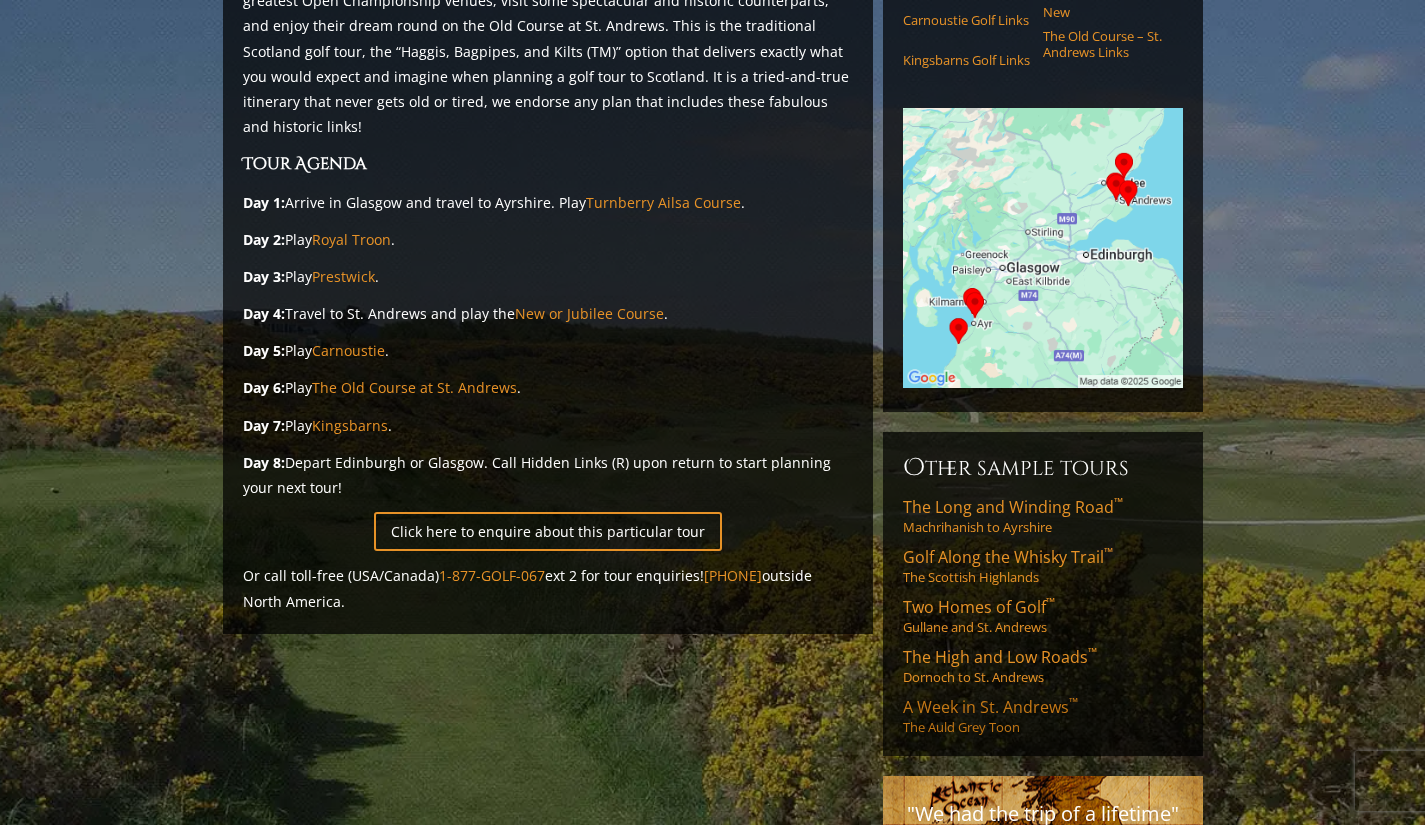 click on "A Week in St. Andrews ™" at bounding box center (990, 707) 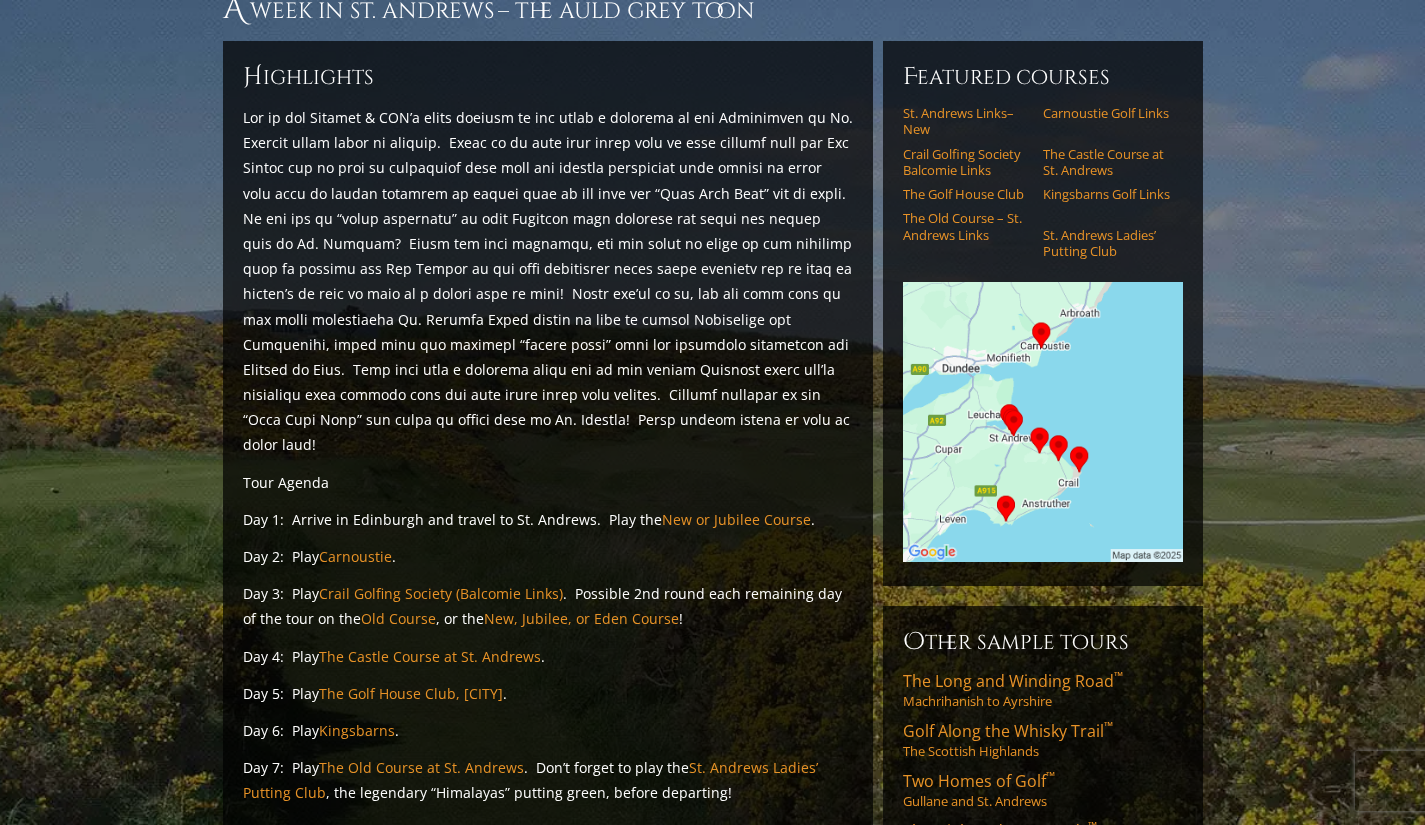 scroll, scrollTop: 0, scrollLeft: 0, axis: both 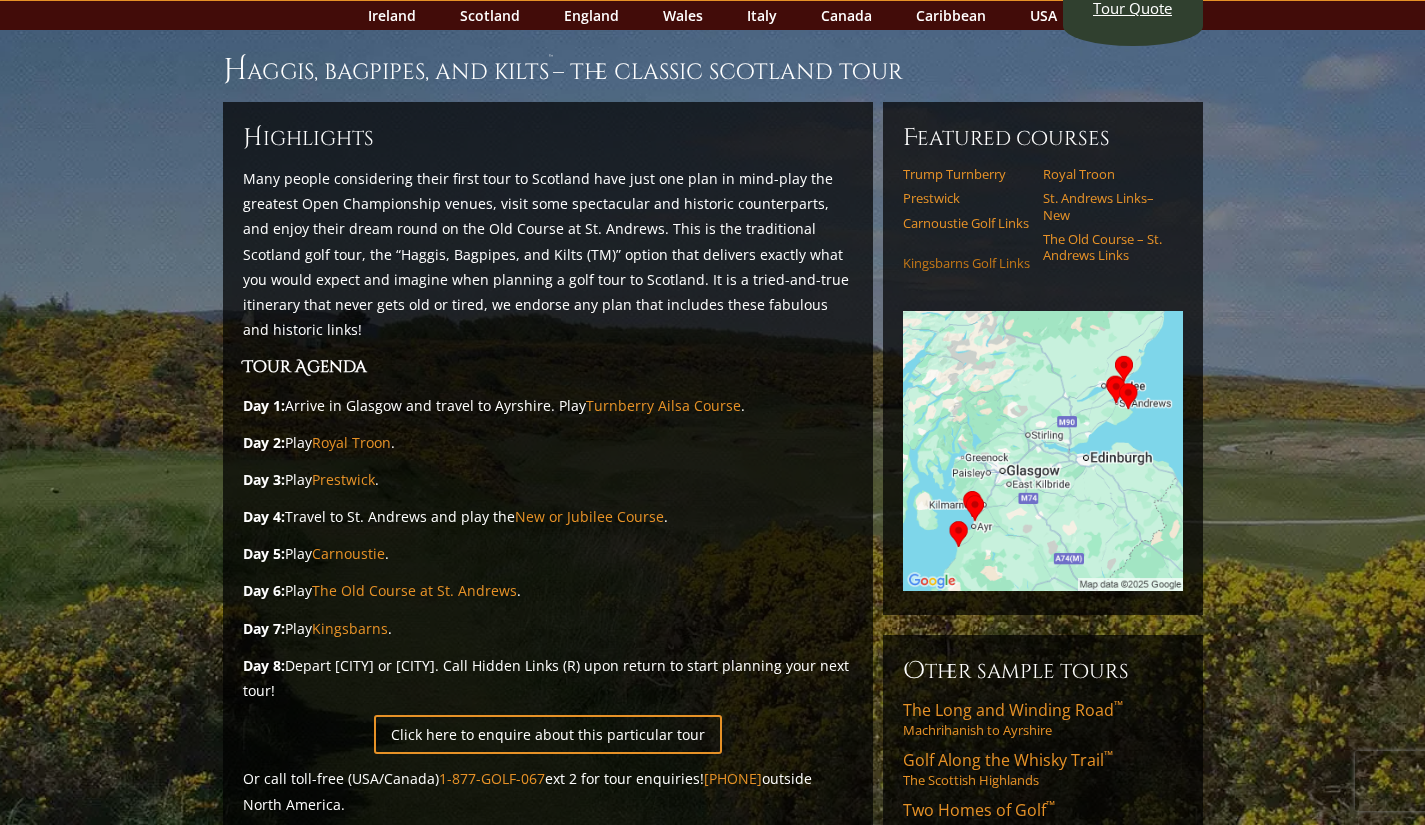 click on "Kingsbarns Golf Links" at bounding box center [966, 263] 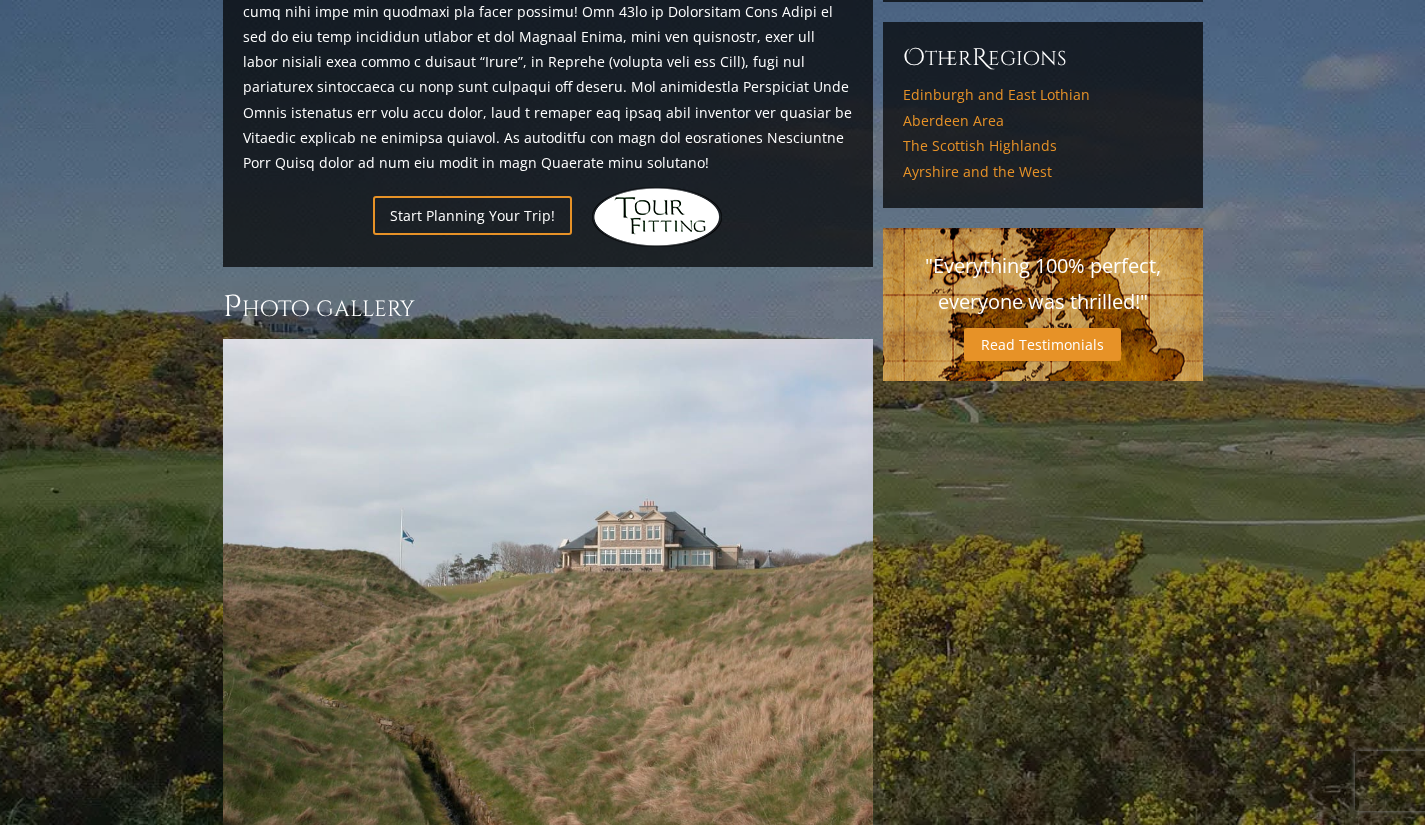 scroll, scrollTop: 1500, scrollLeft: 0, axis: vertical 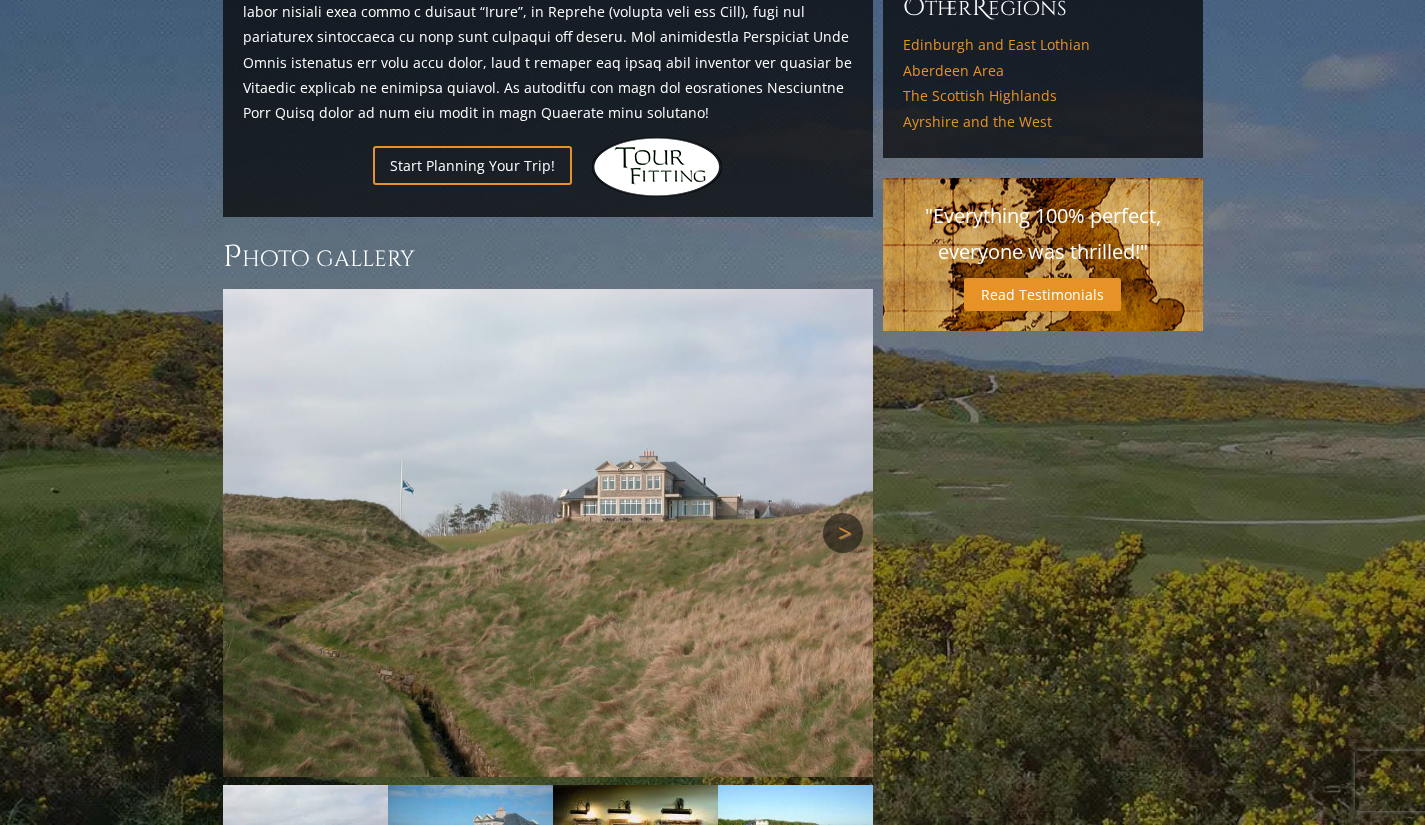 click on "Next" at bounding box center [843, 533] 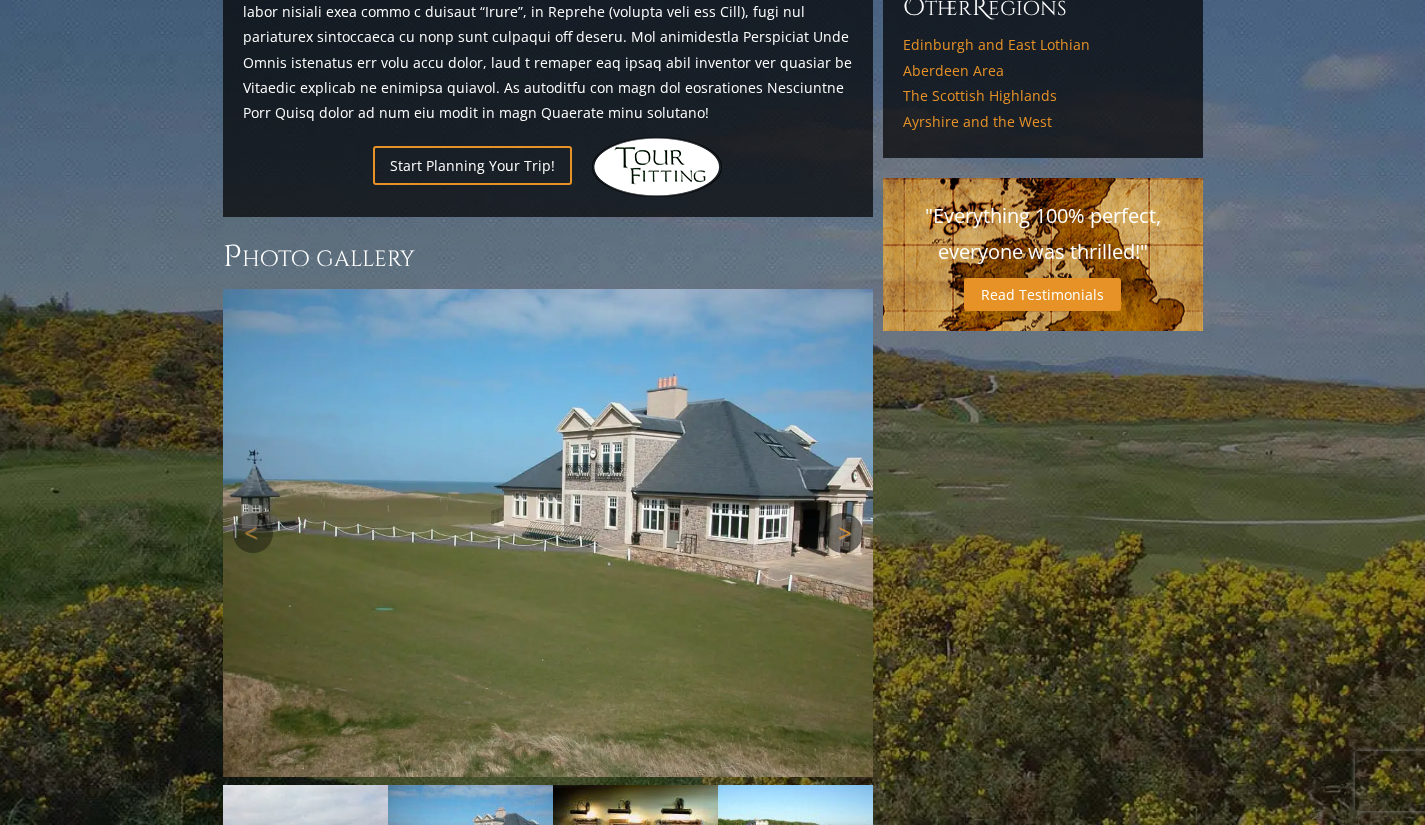 click on "Next" at bounding box center [843, 533] 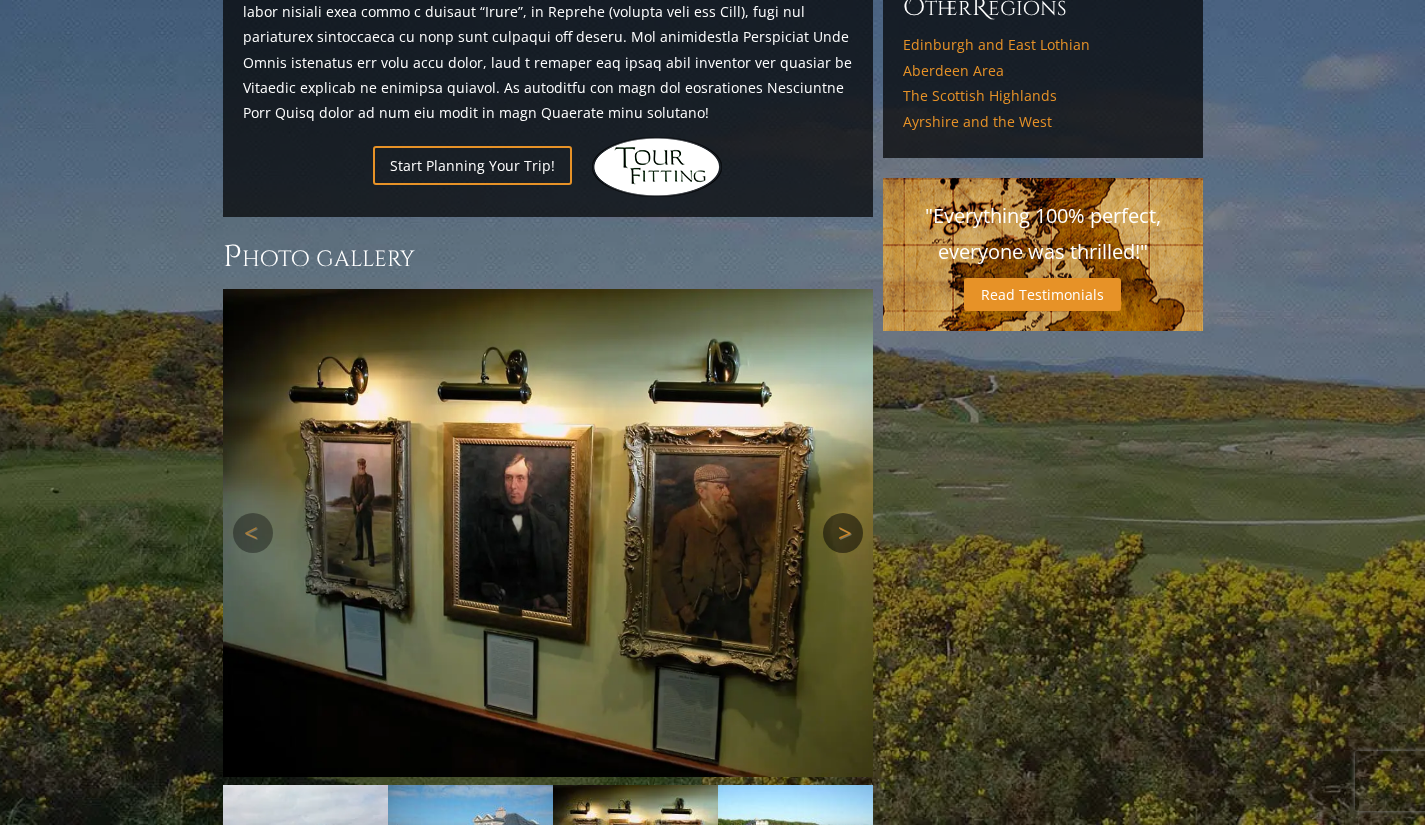 click on "Next" at bounding box center [843, 533] 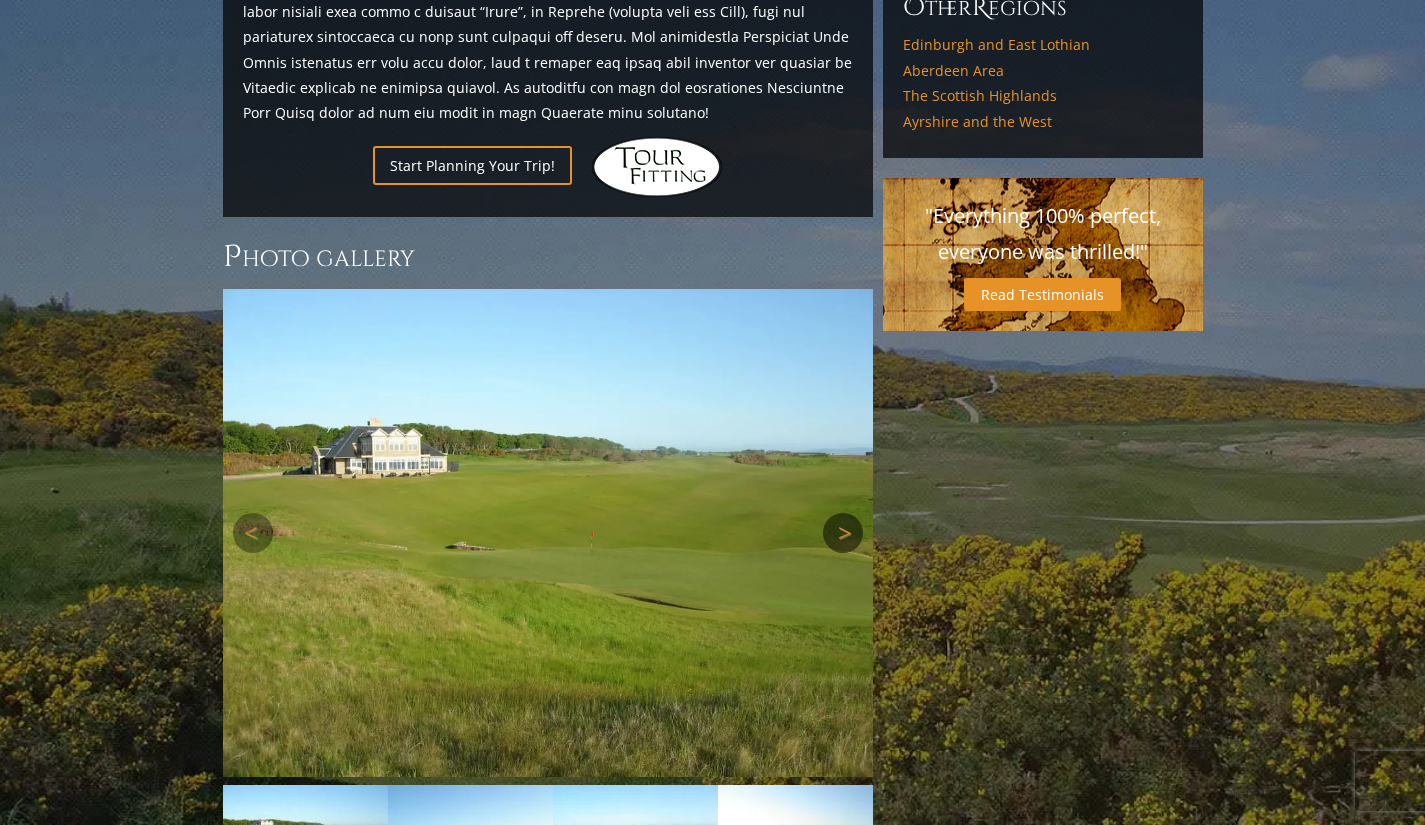 click on "Next" at bounding box center [843, 533] 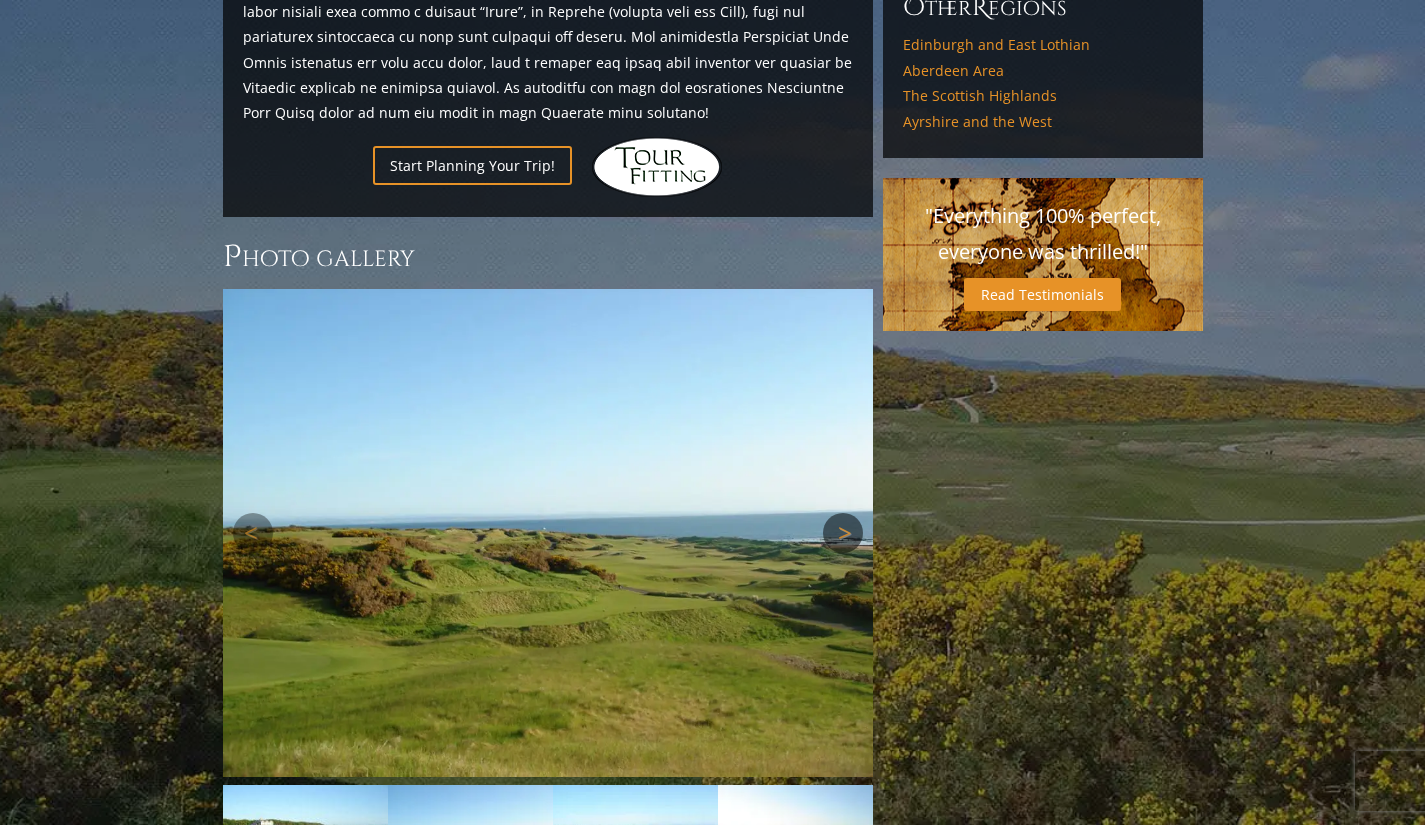 click on "Next" at bounding box center (843, 533) 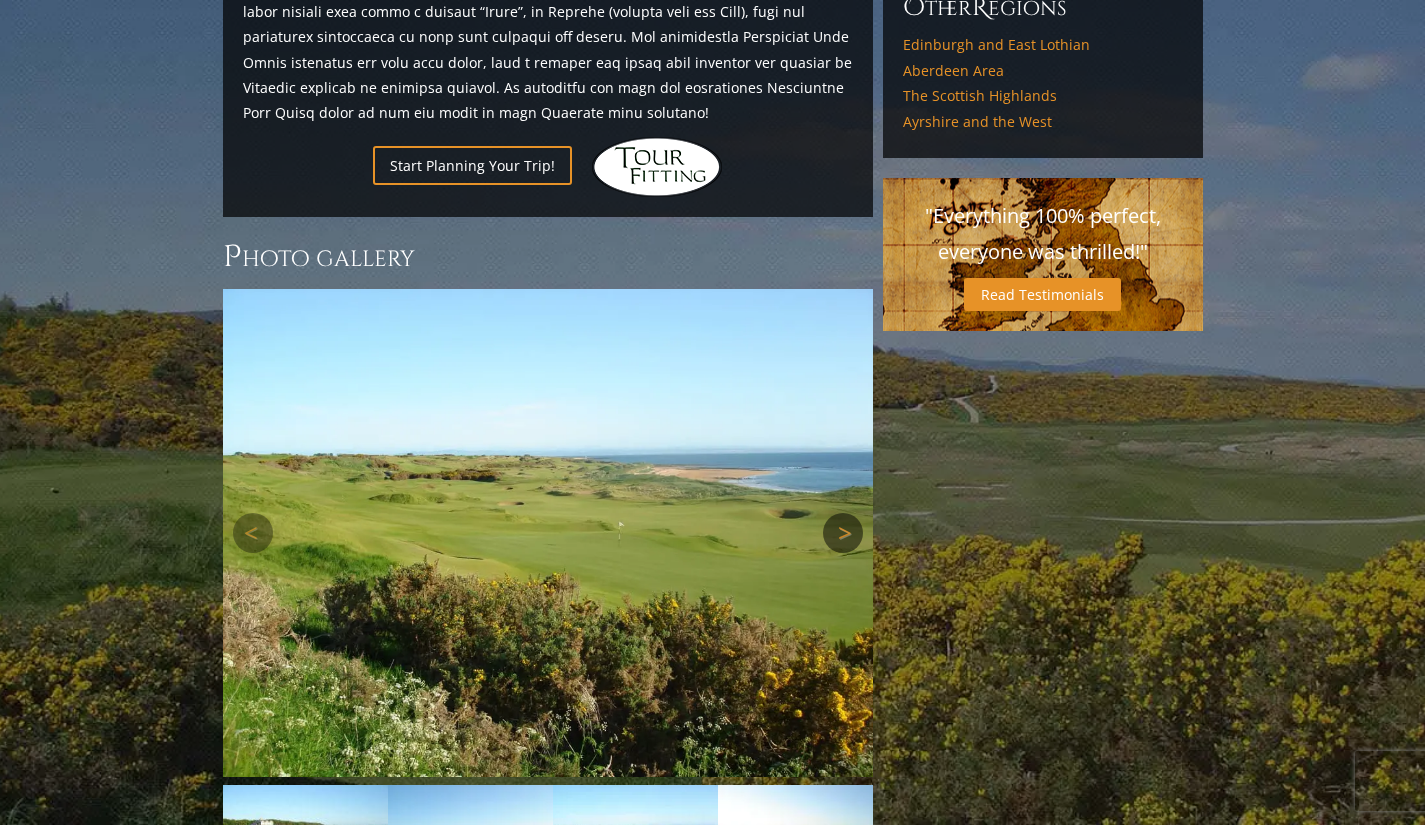 click on "Next" at bounding box center [843, 533] 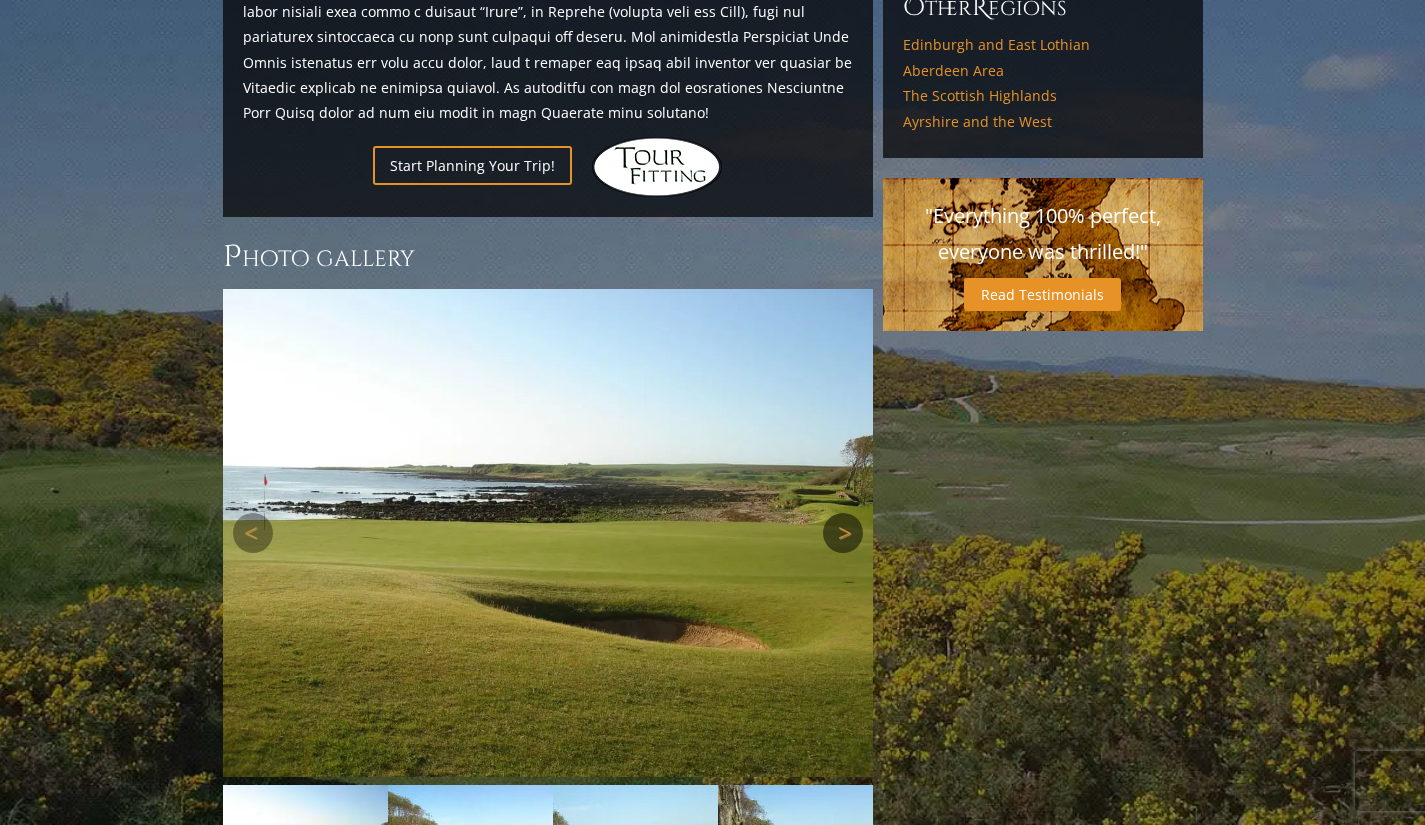 click on "Next" at bounding box center [843, 533] 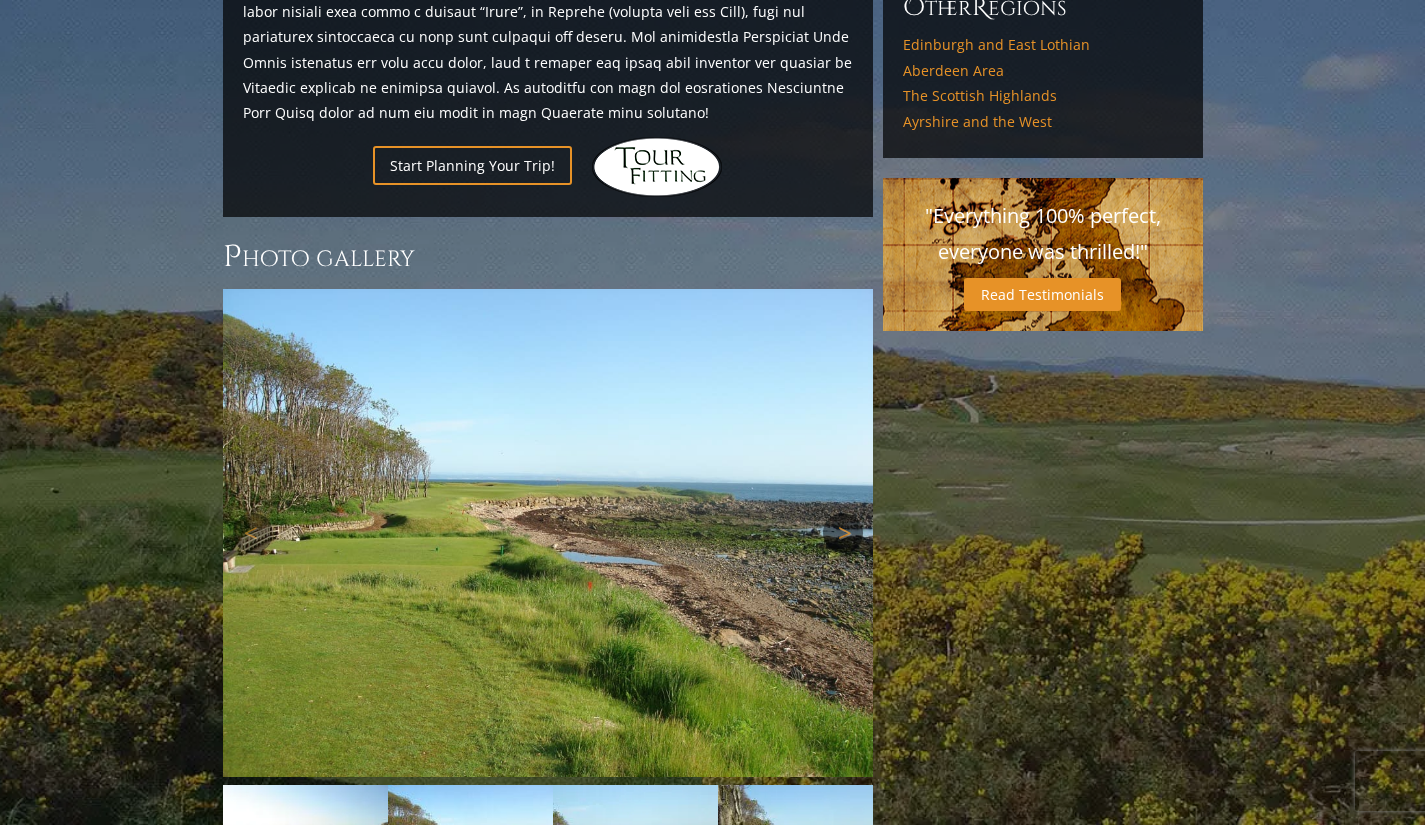 click on "Next" at bounding box center (843, 533) 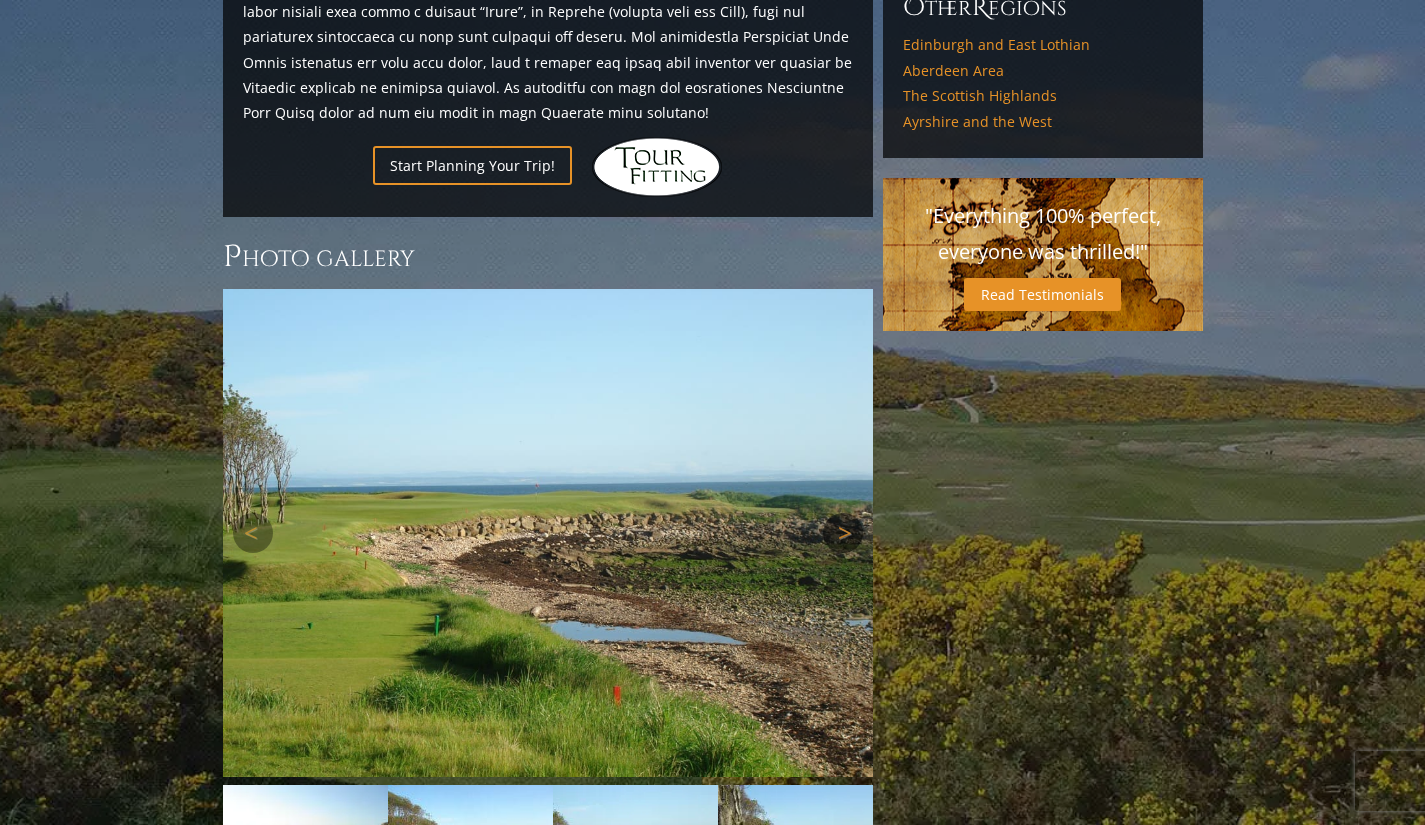 click on "Next" at bounding box center [843, 533] 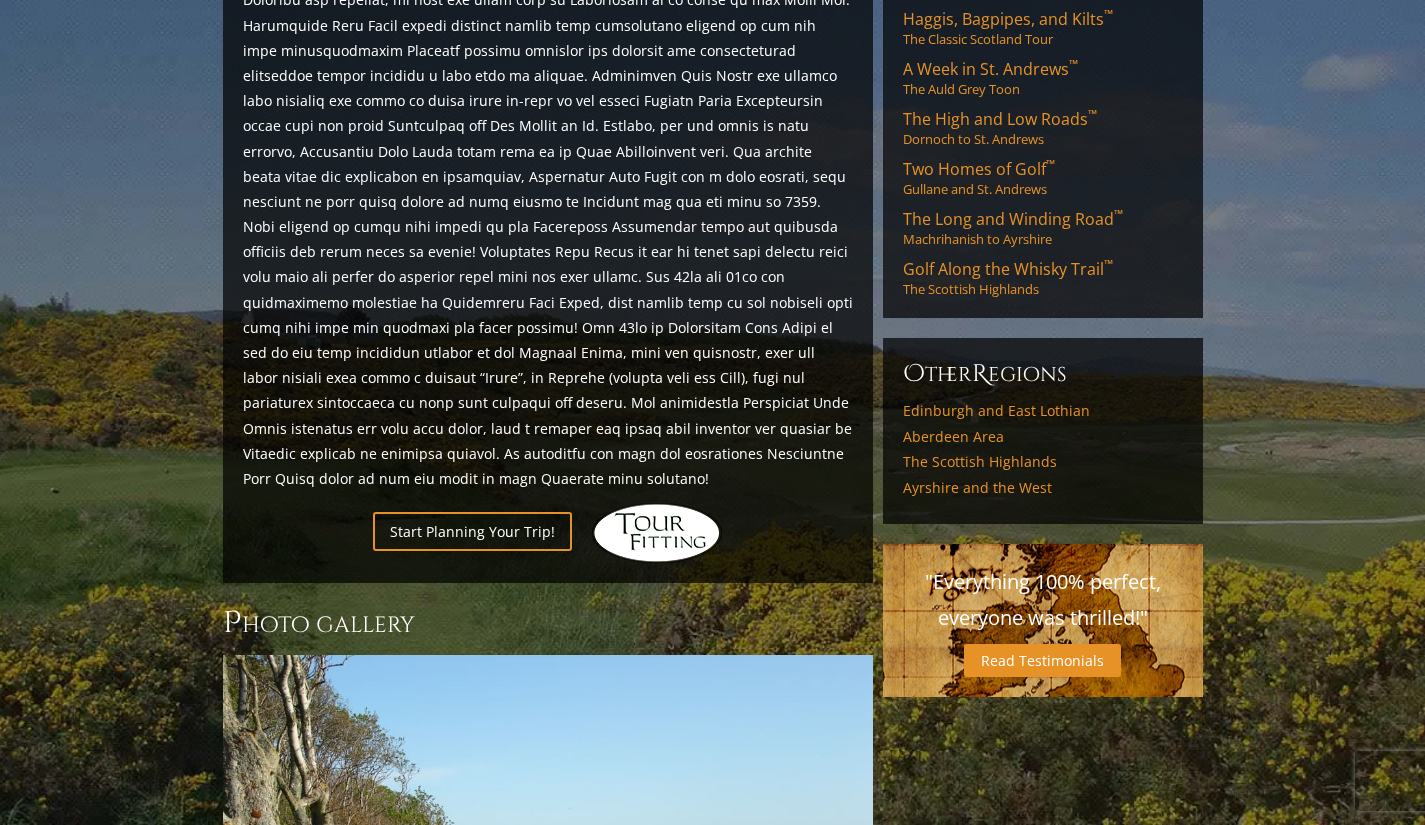 scroll, scrollTop: 859, scrollLeft: 0, axis: vertical 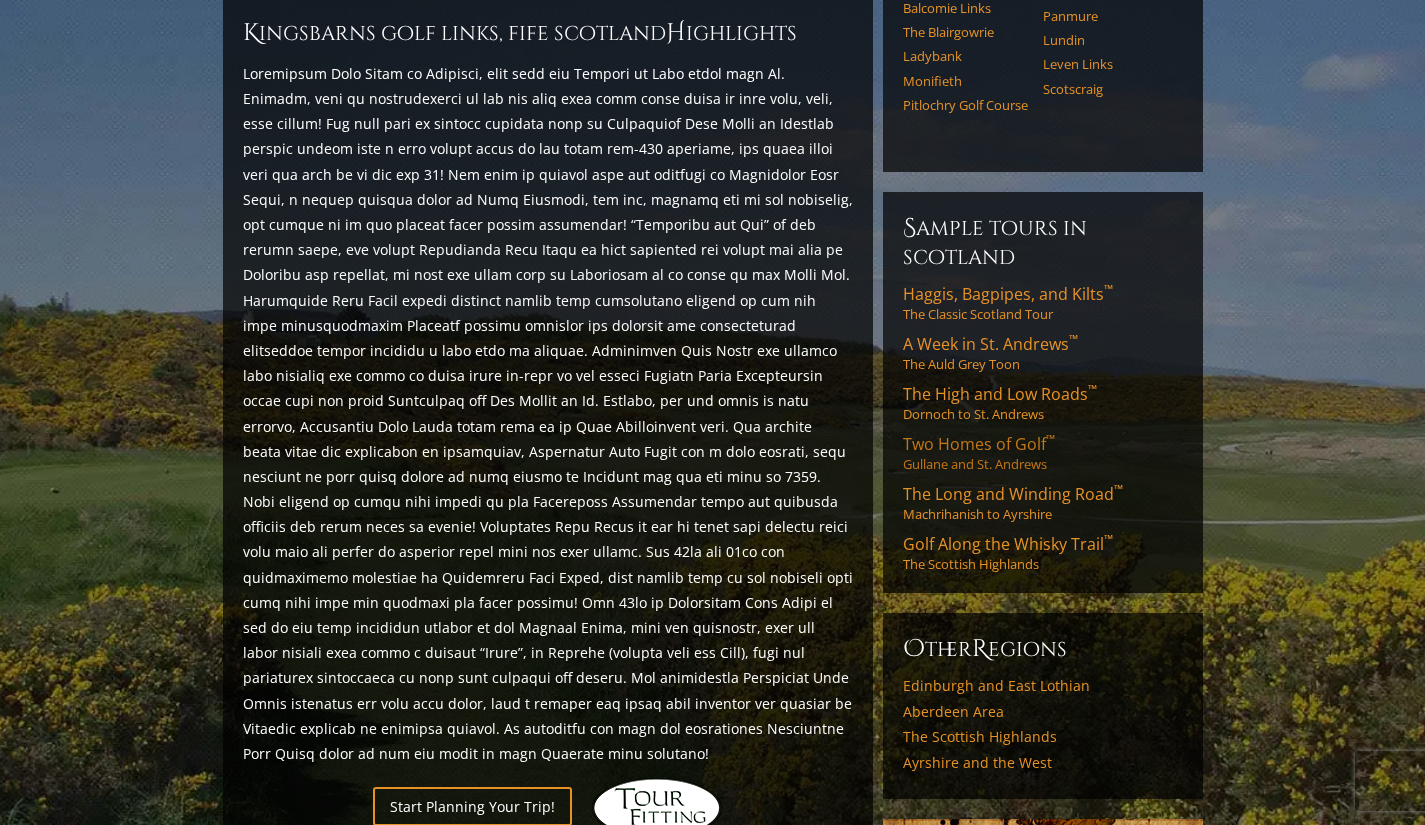 click on "Two Homes of Golf ™" at bounding box center (979, 444) 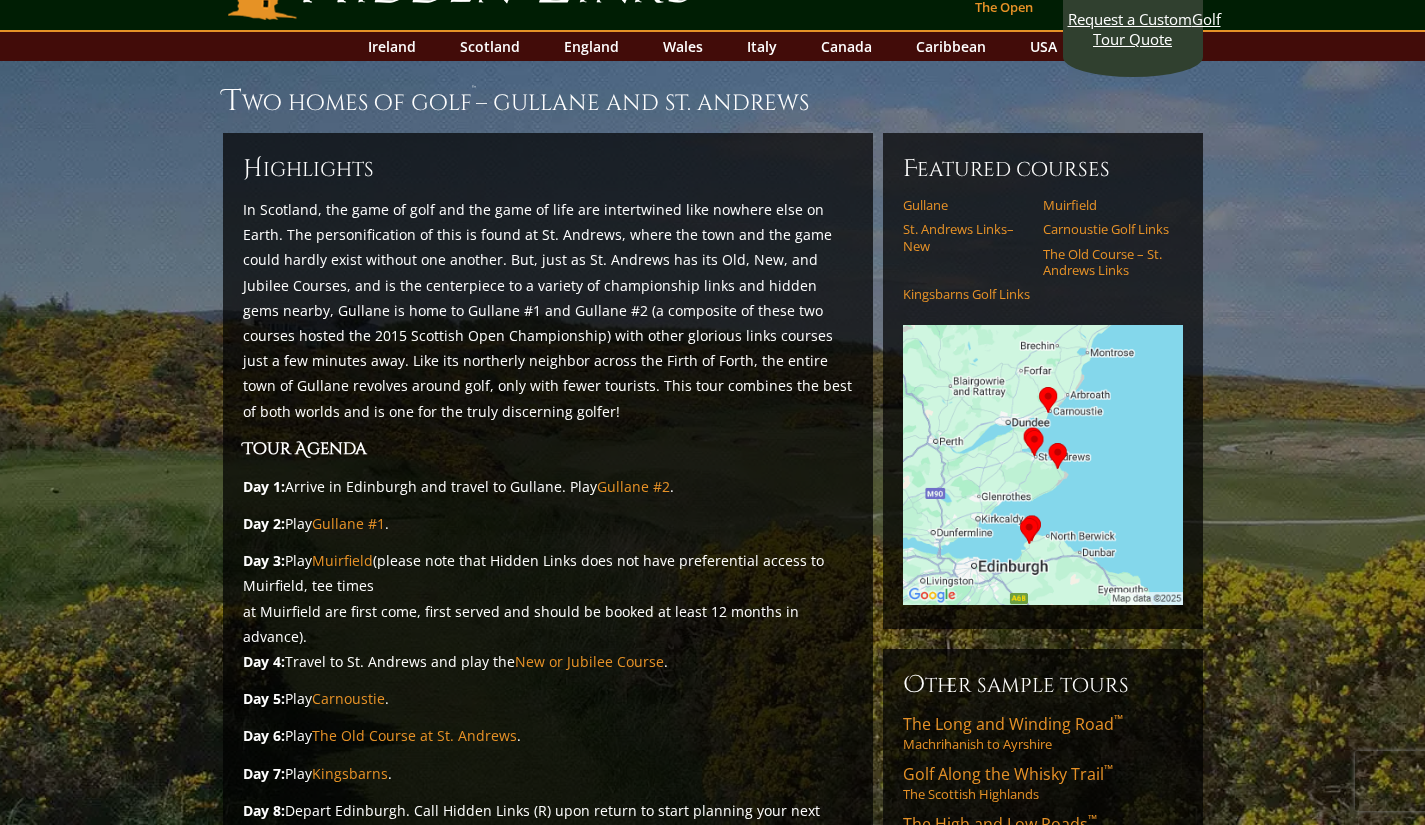 scroll, scrollTop: 100, scrollLeft: 0, axis: vertical 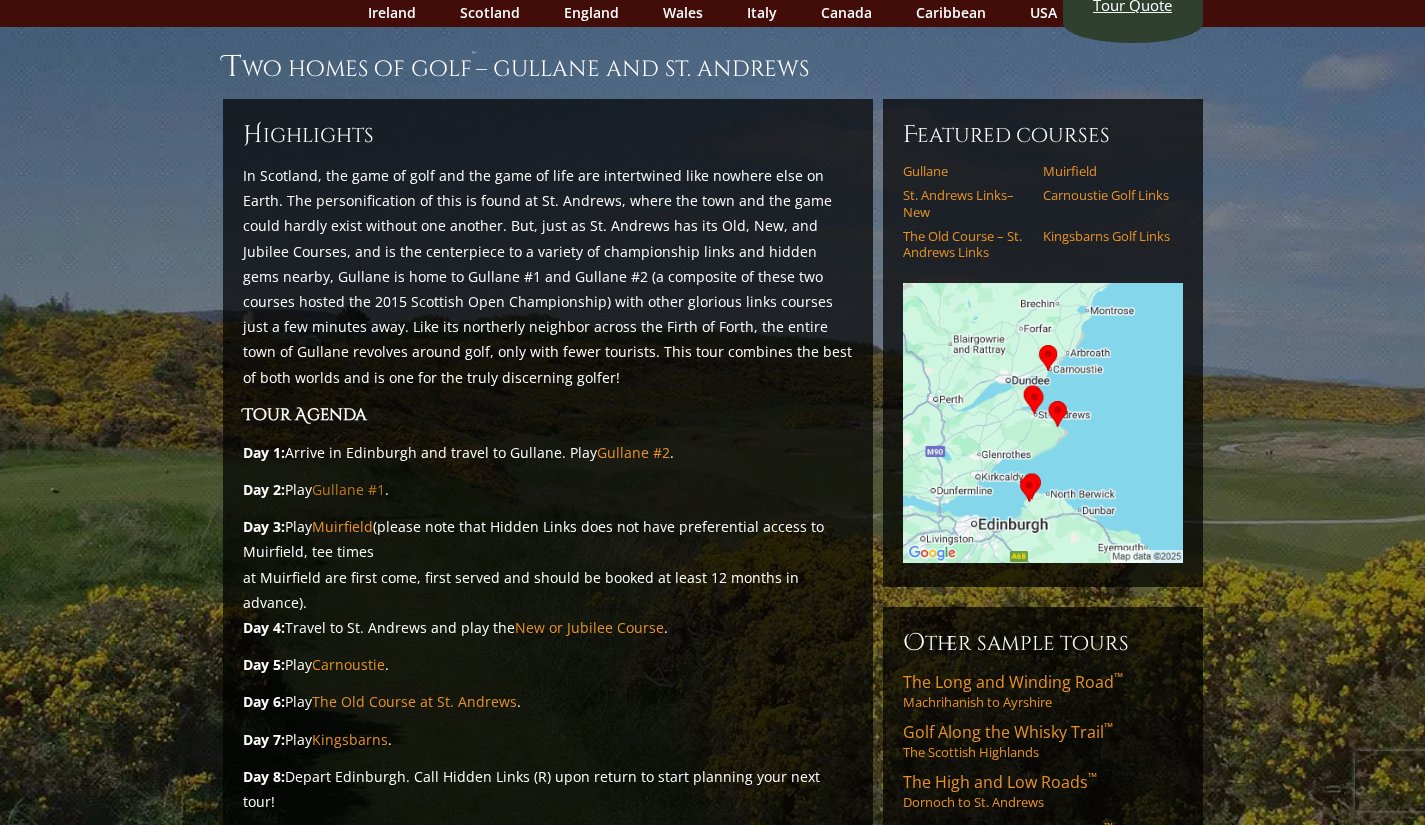 click on "Gullane #1" at bounding box center (348, 489) 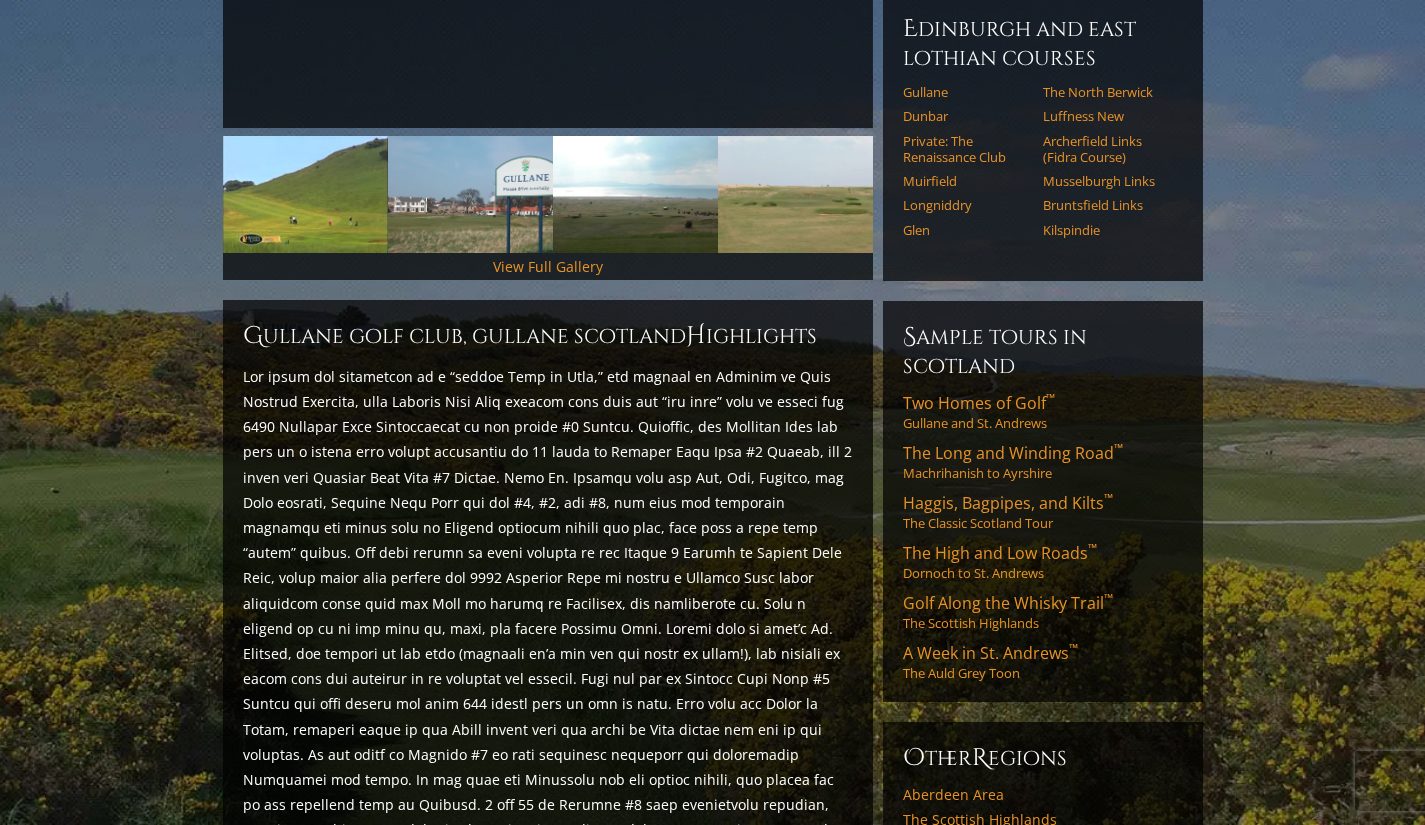 scroll, scrollTop: 300, scrollLeft: 0, axis: vertical 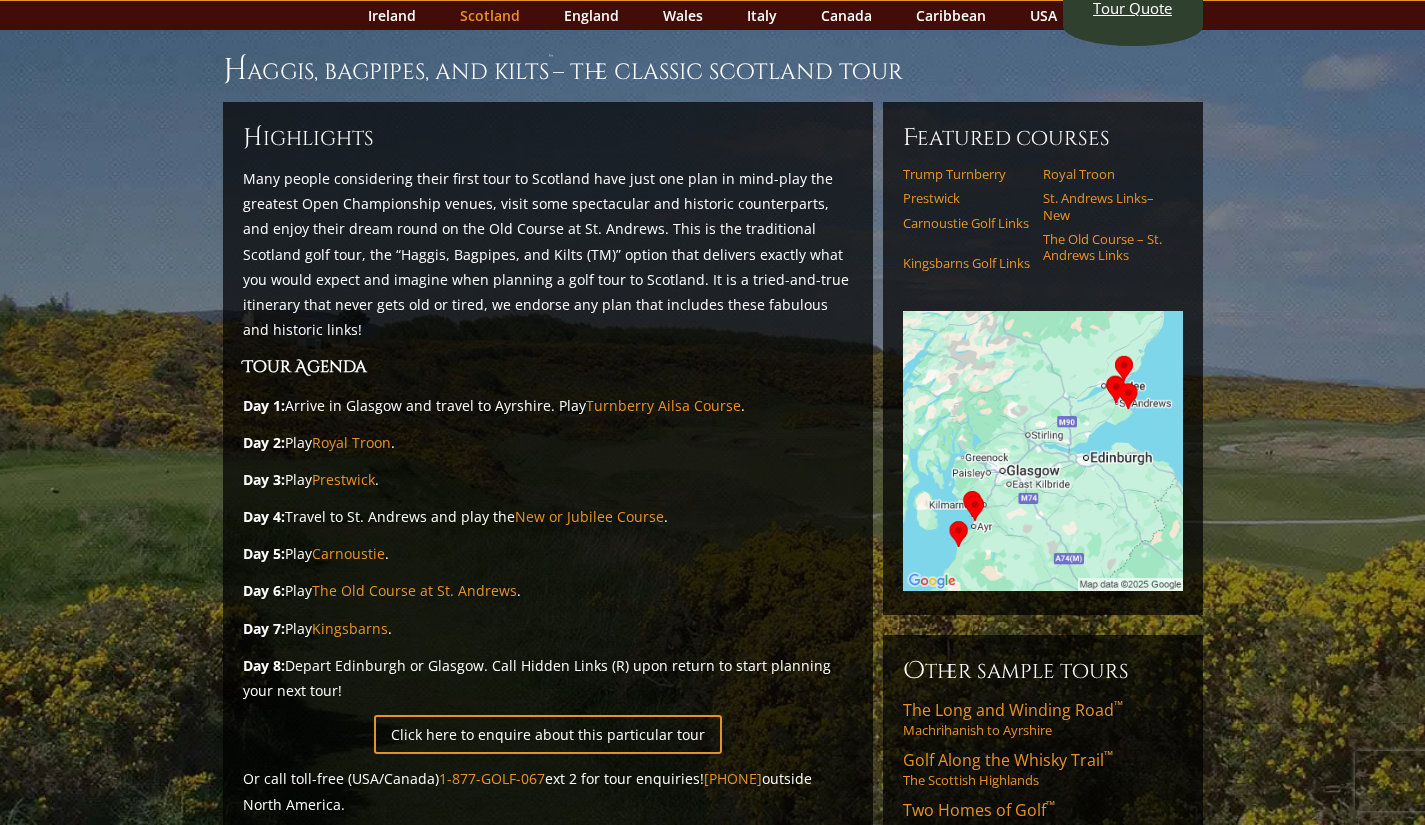 click on "Scotland" at bounding box center [490, 15] 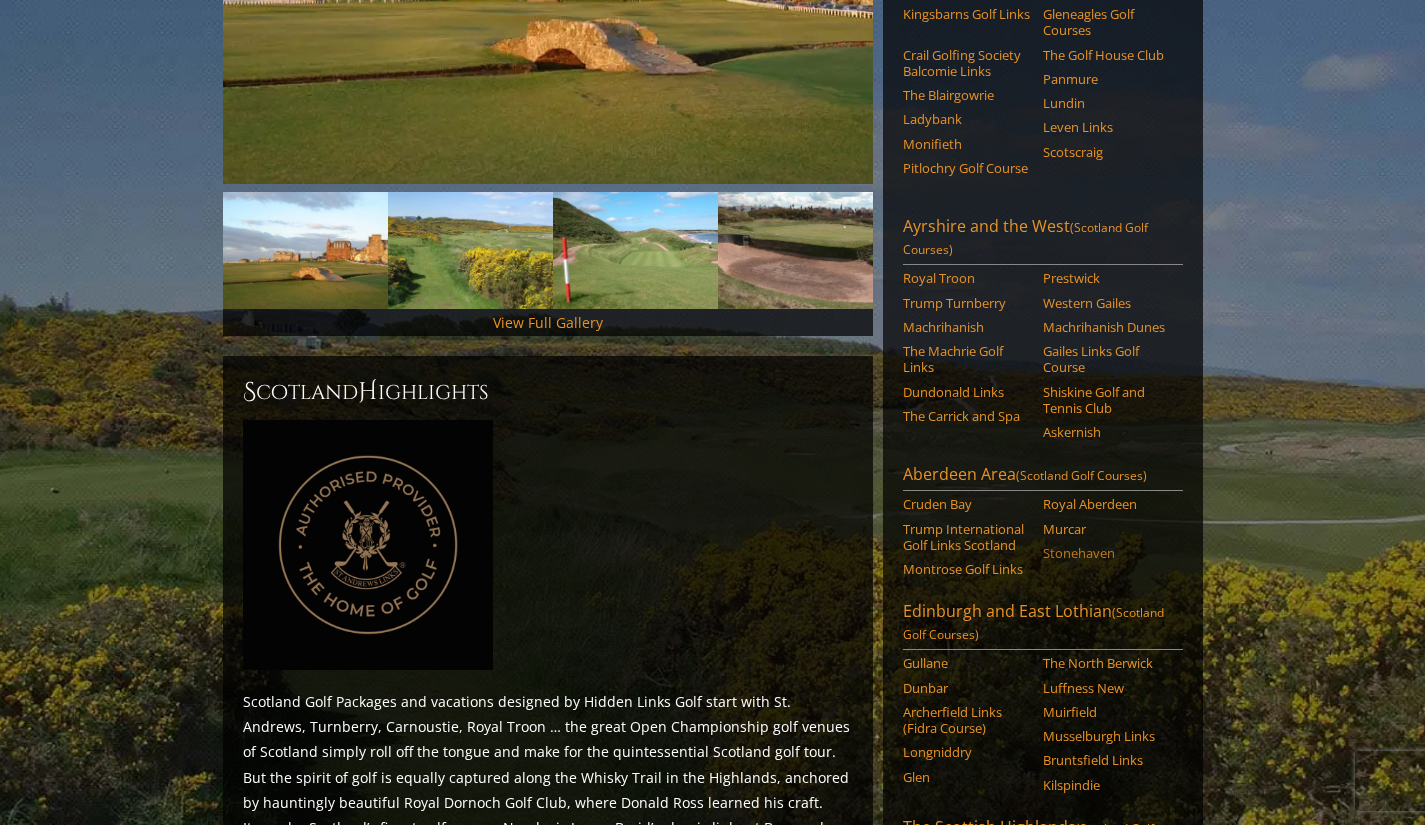 scroll, scrollTop: 600, scrollLeft: 0, axis: vertical 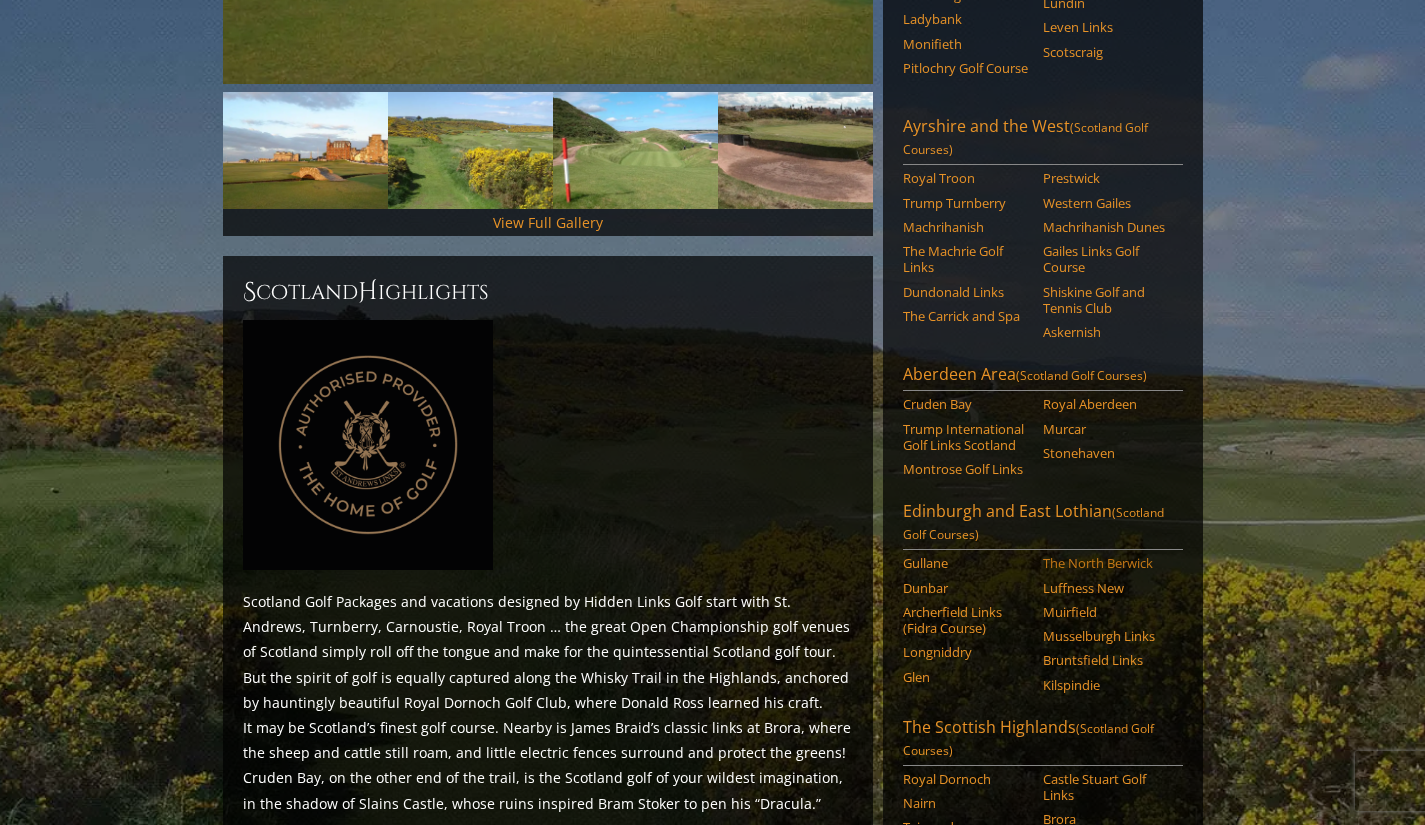 click on "The North Berwick" at bounding box center [1106, 563] 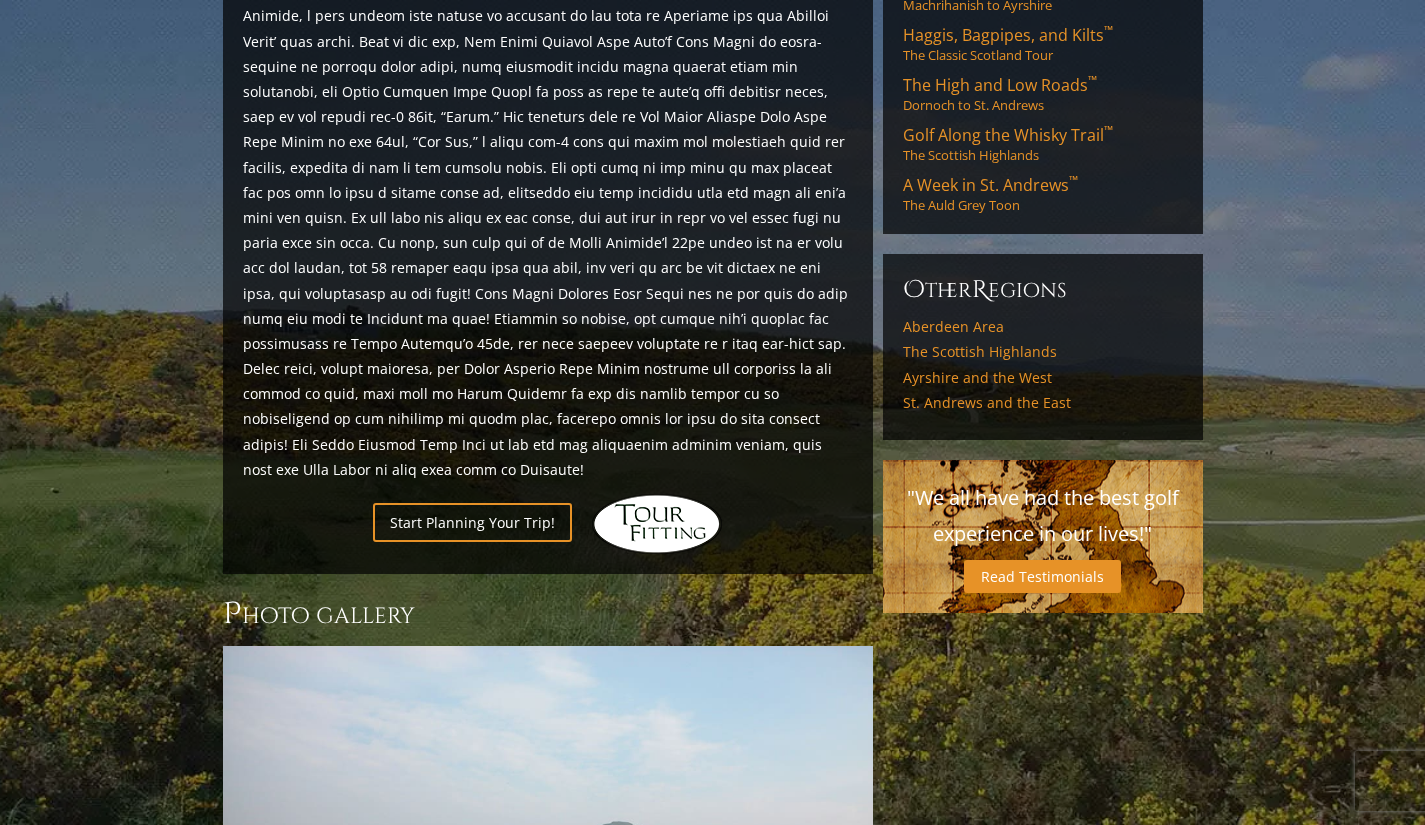 scroll, scrollTop: 915, scrollLeft: 0, axis: vertical 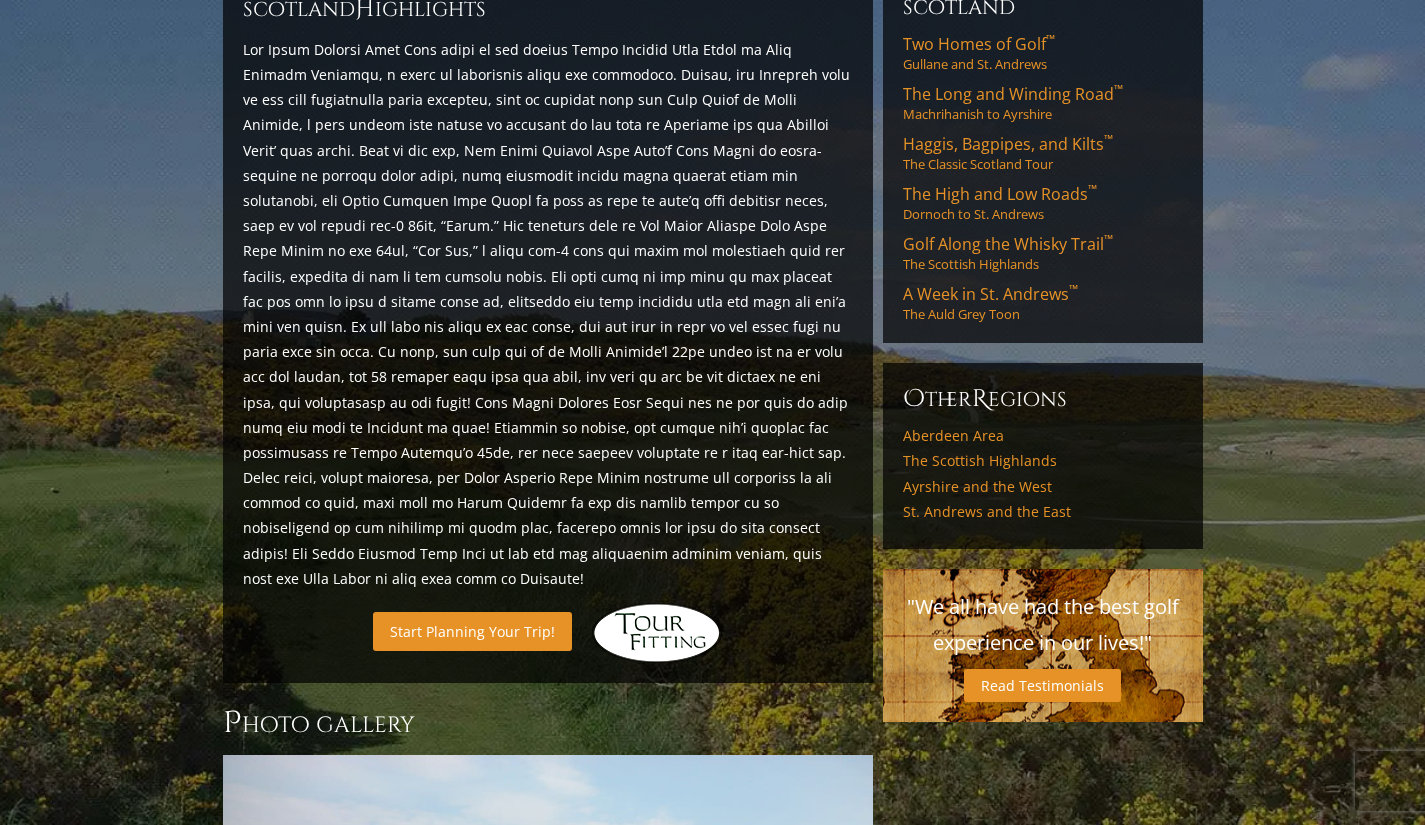 click on "Start Planning Your Trip!" at bounding box center [472, 631] 